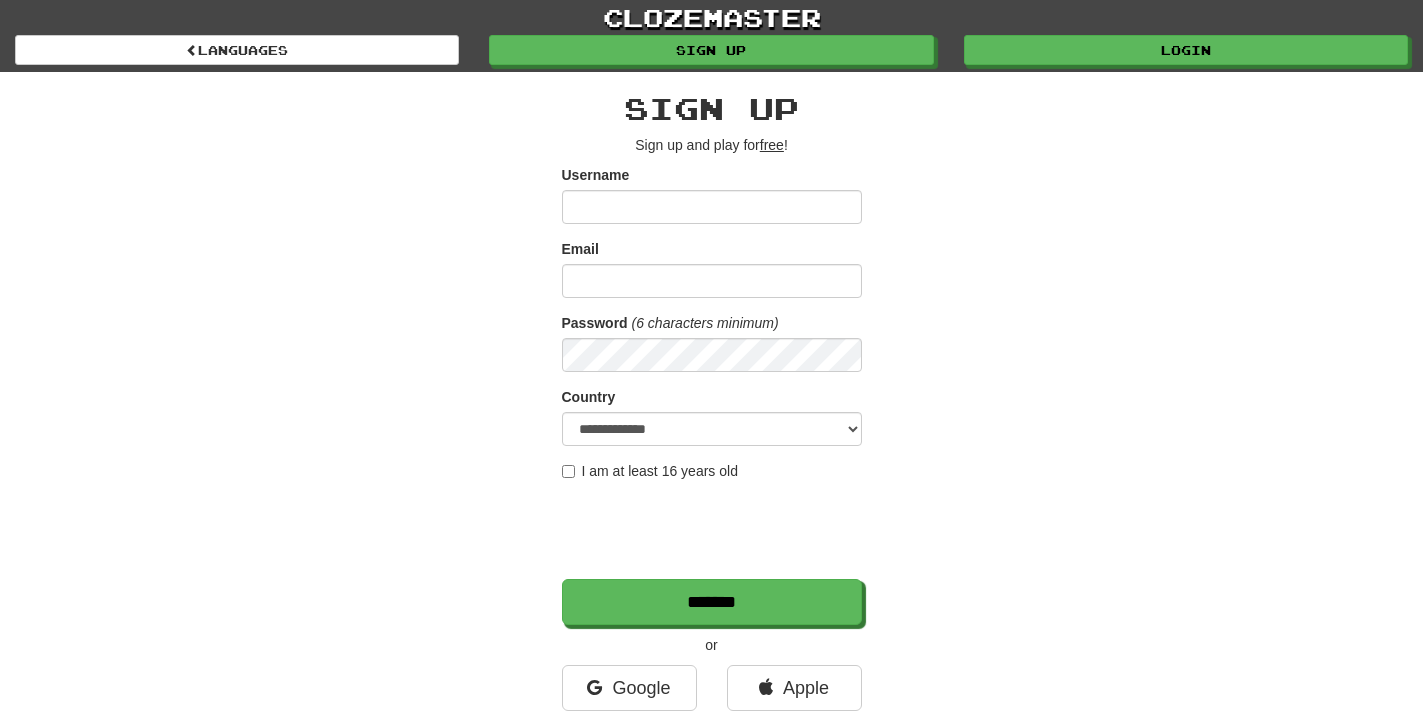 scroll, scrollTop: 0, scrollLeft: 0, axis: both 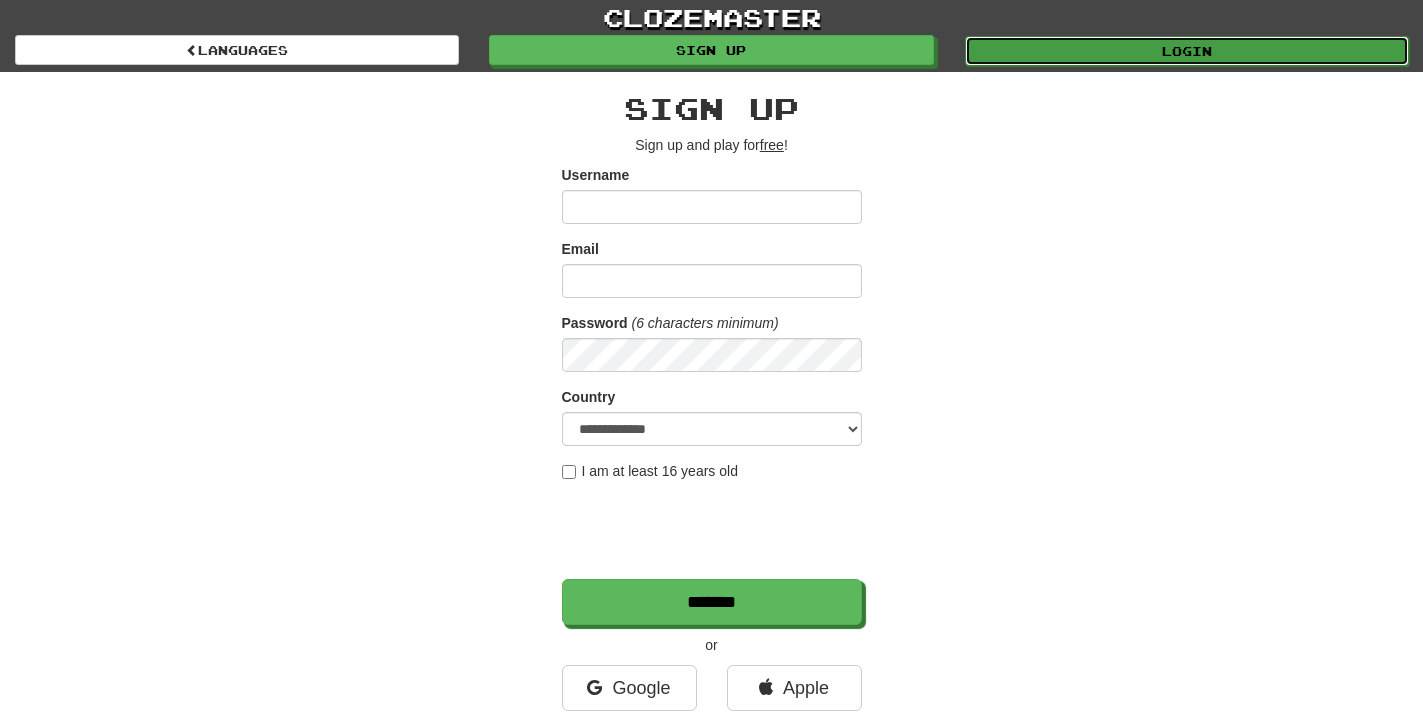 click on "Login" at bounding box center [1187, 51] 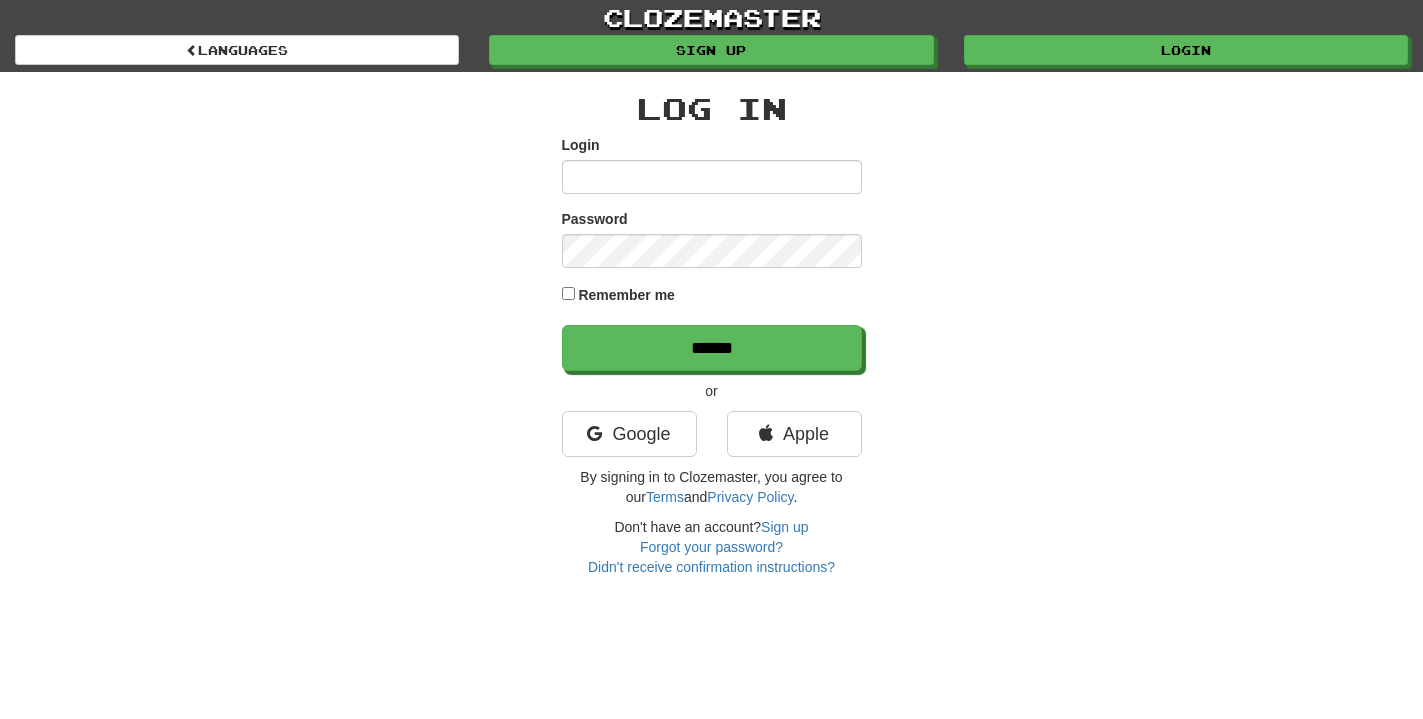 scroll, scrollTop: 0, scrollLeft: 0, axis: both 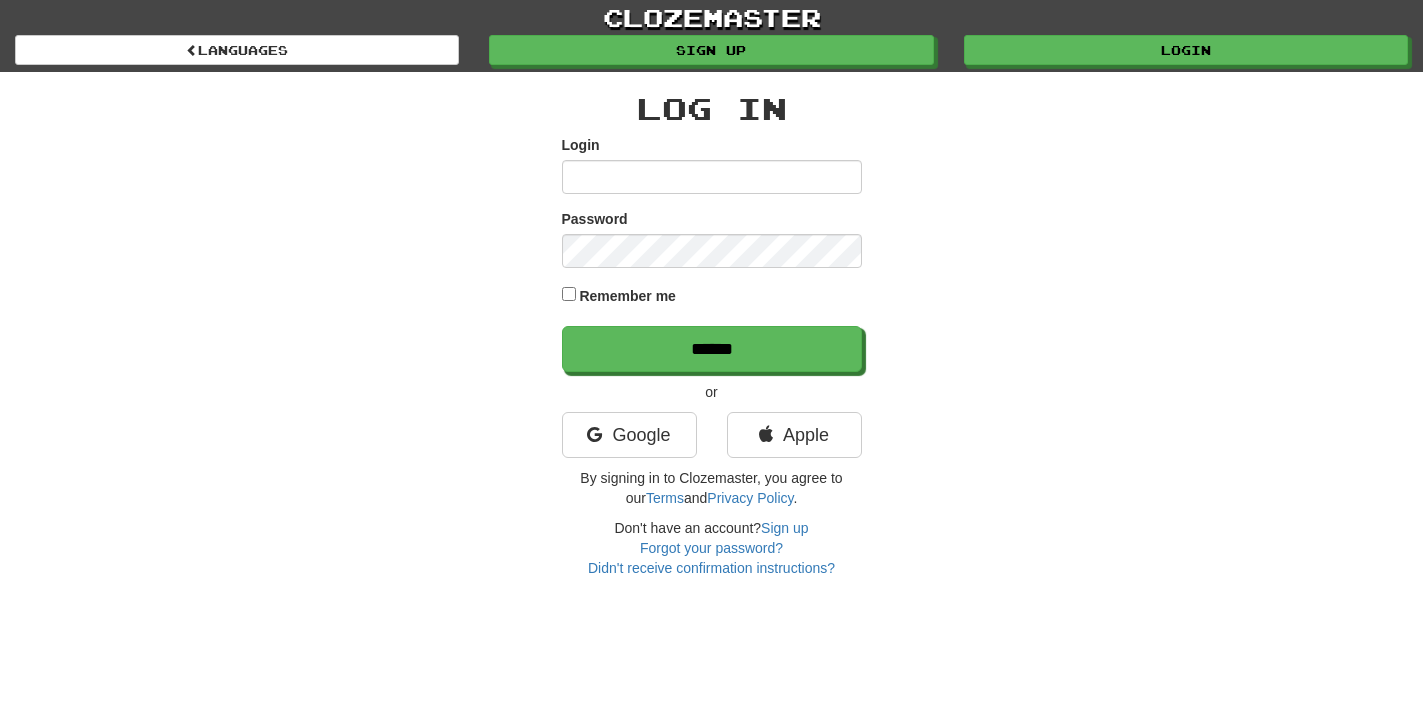 click on "Login" at bounding box center [712, 164] 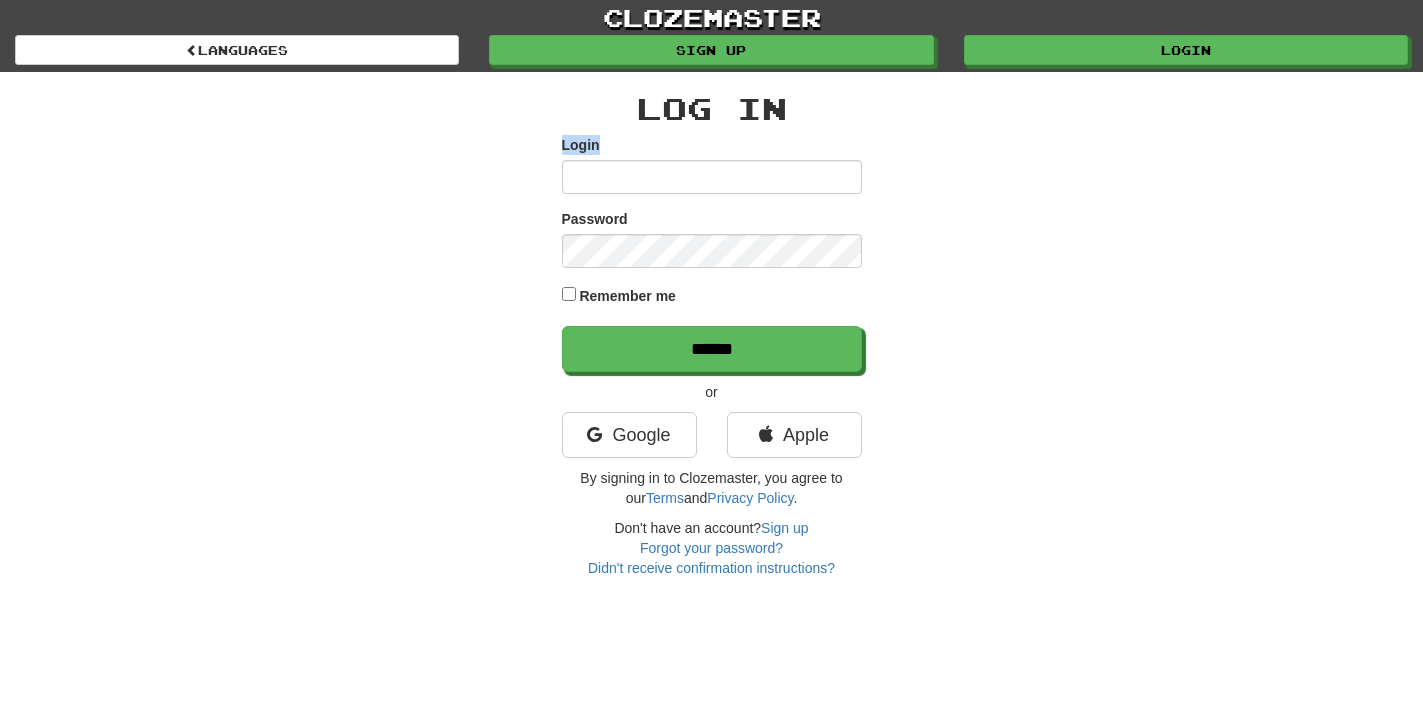click on "Login" at bounding box center [712, 164] 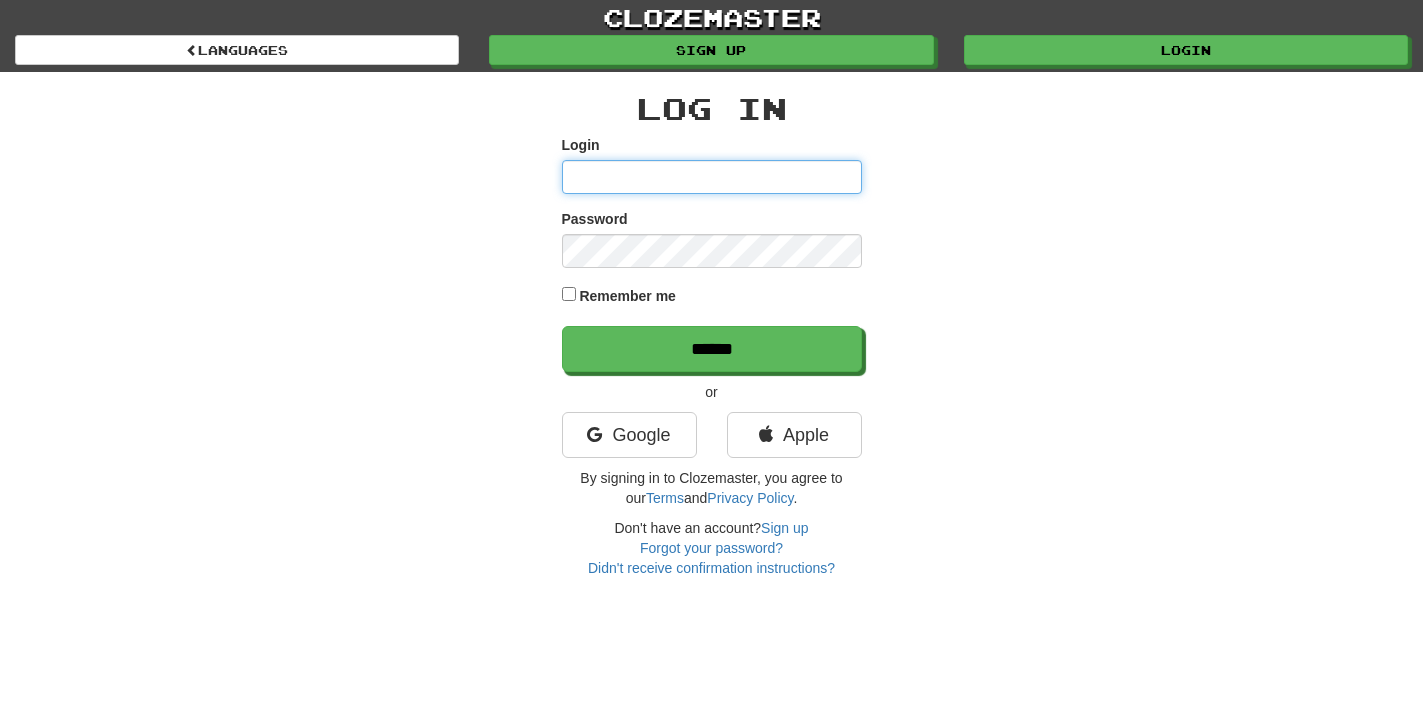 click on "Login" at bounding box center [712, 177] 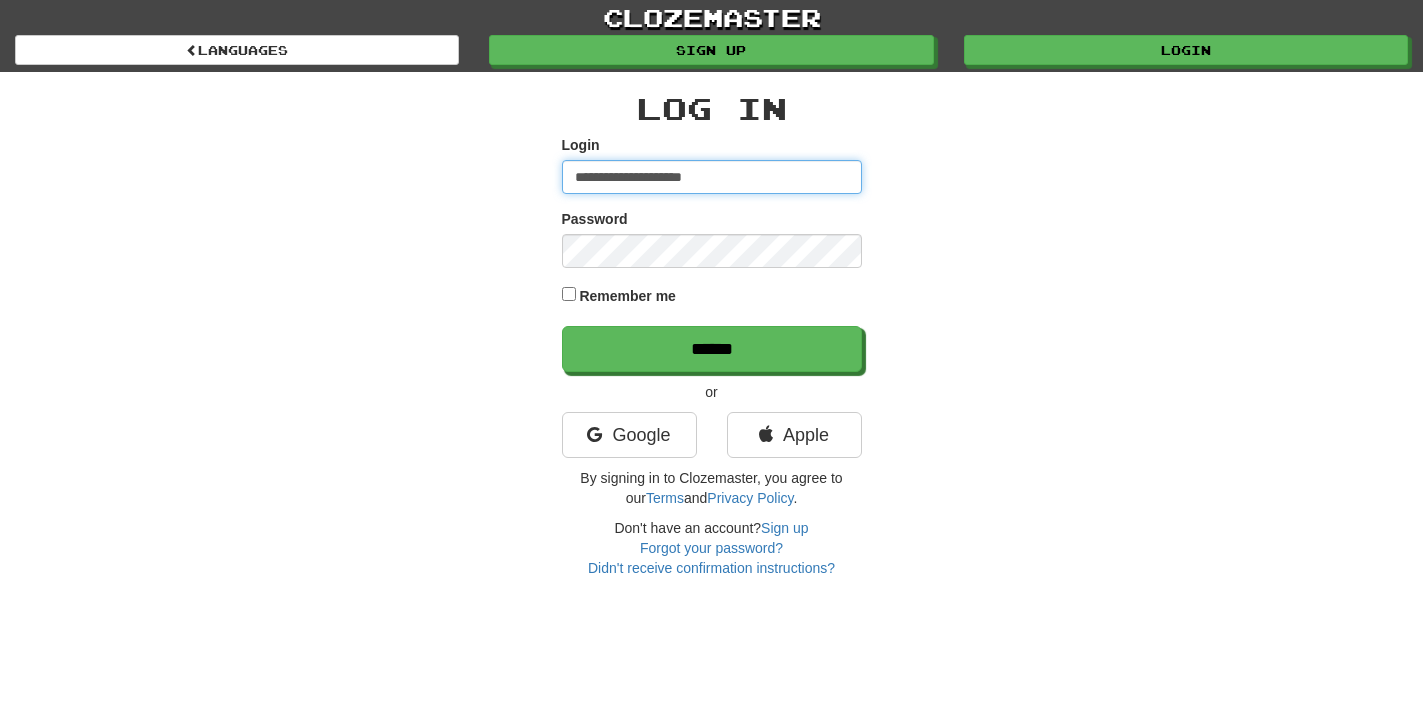 type on "**********" 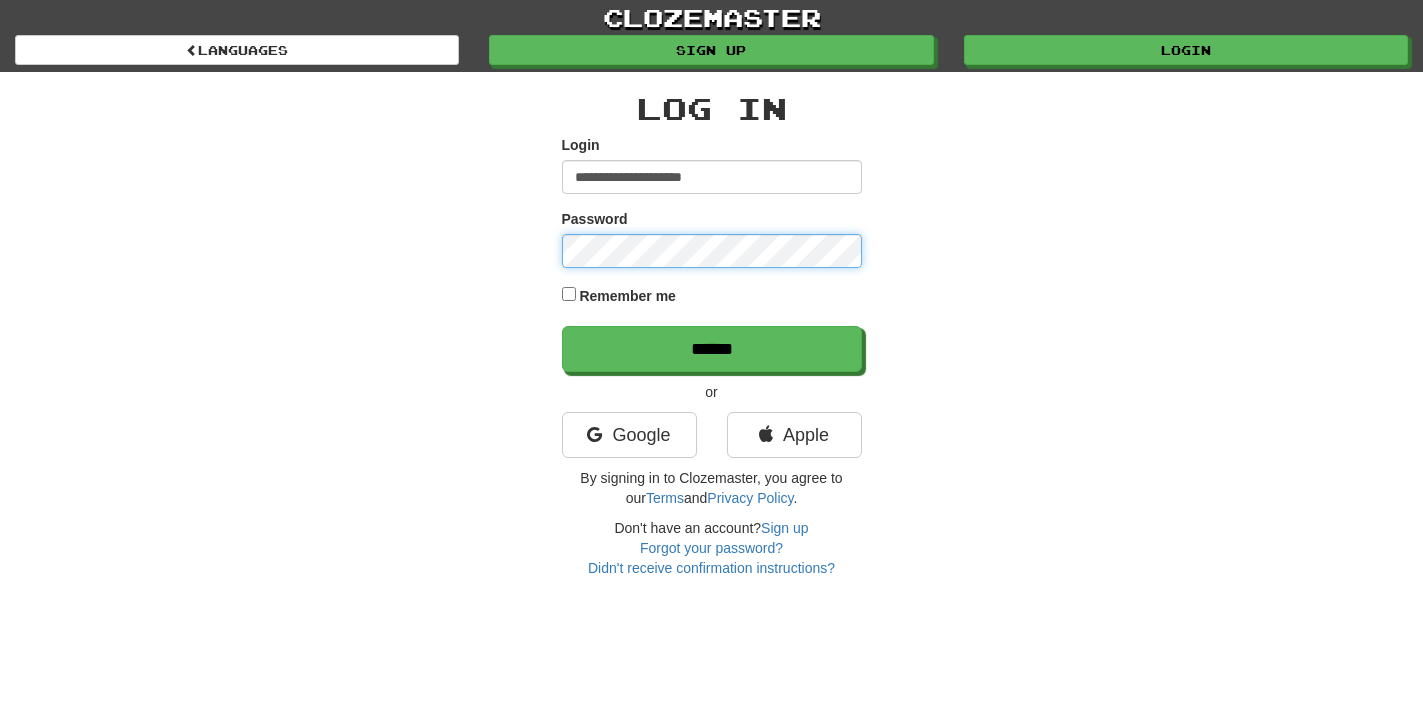 click on "******" at bounding box center [712, 349] 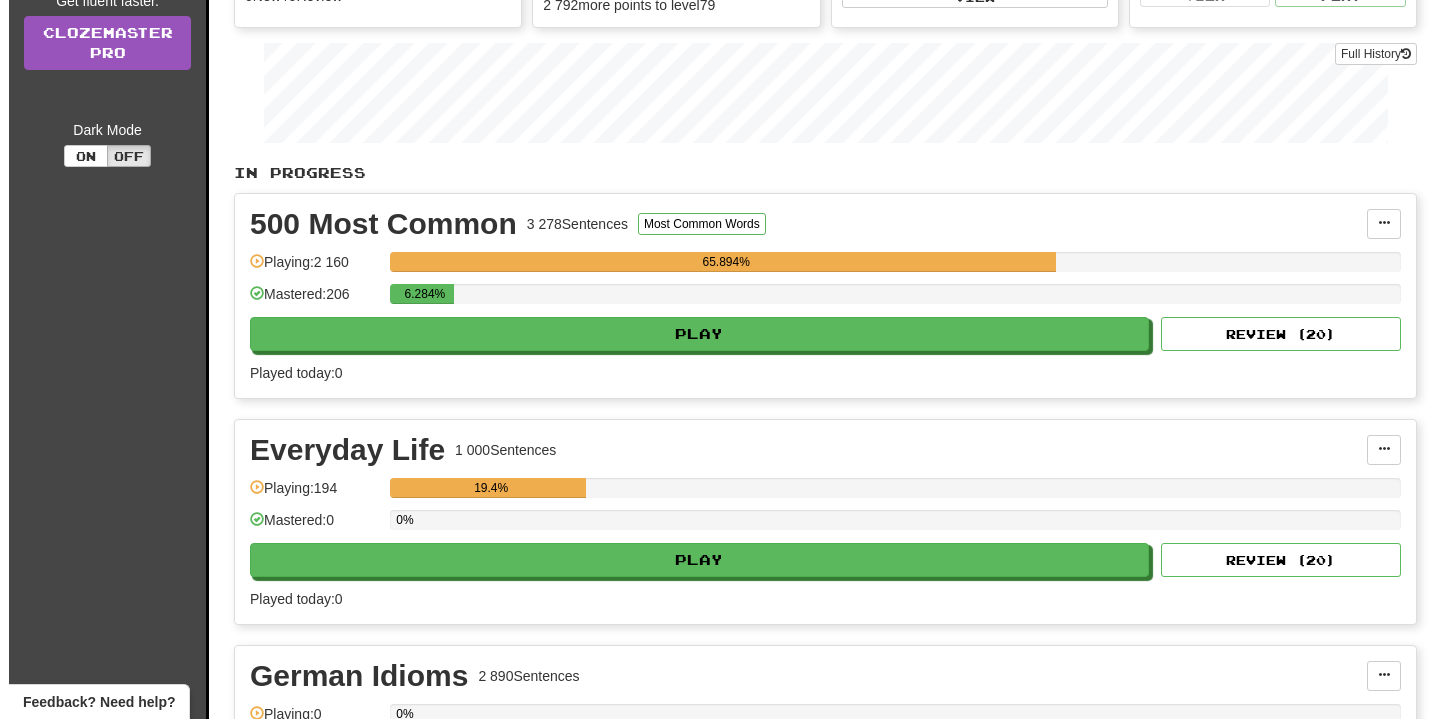 scroll, scrollTop: 510, scrollLeft: 0, axis: vertical 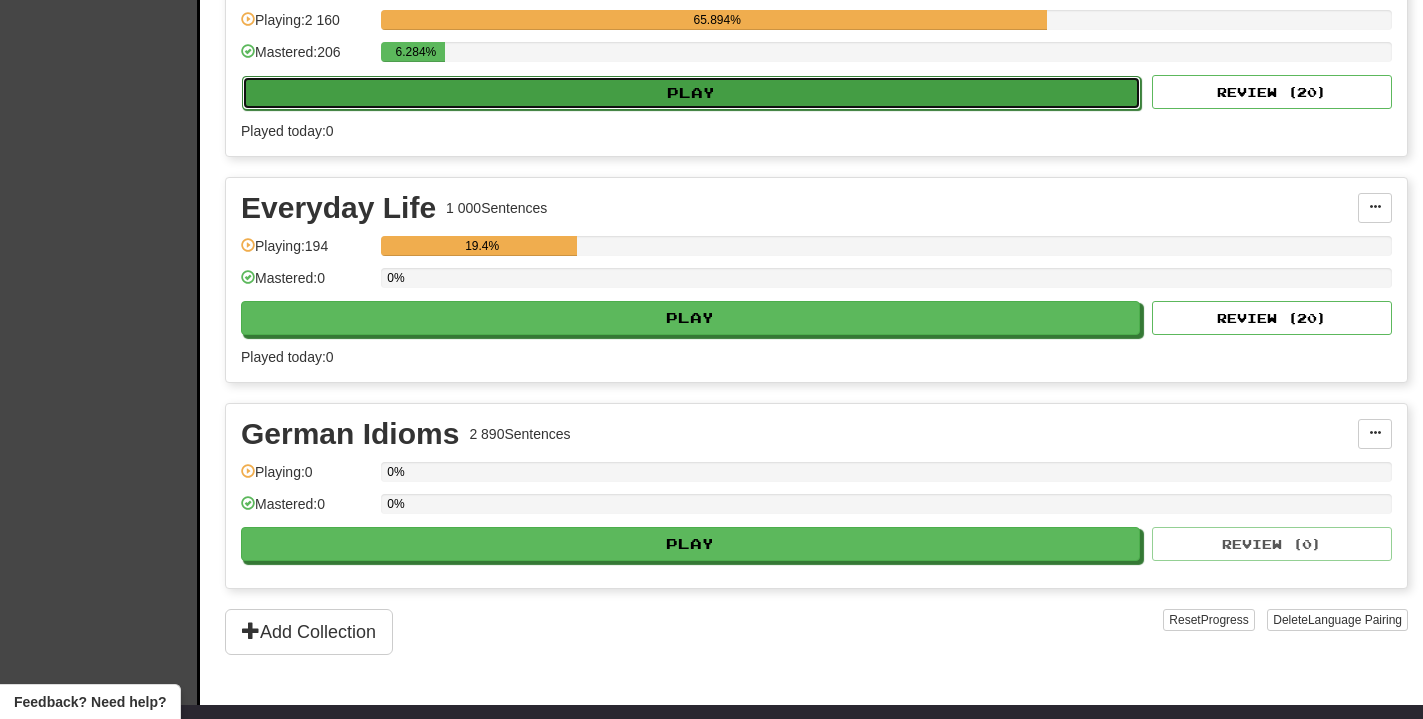 click on "Play" at bounding box center (691, 93) 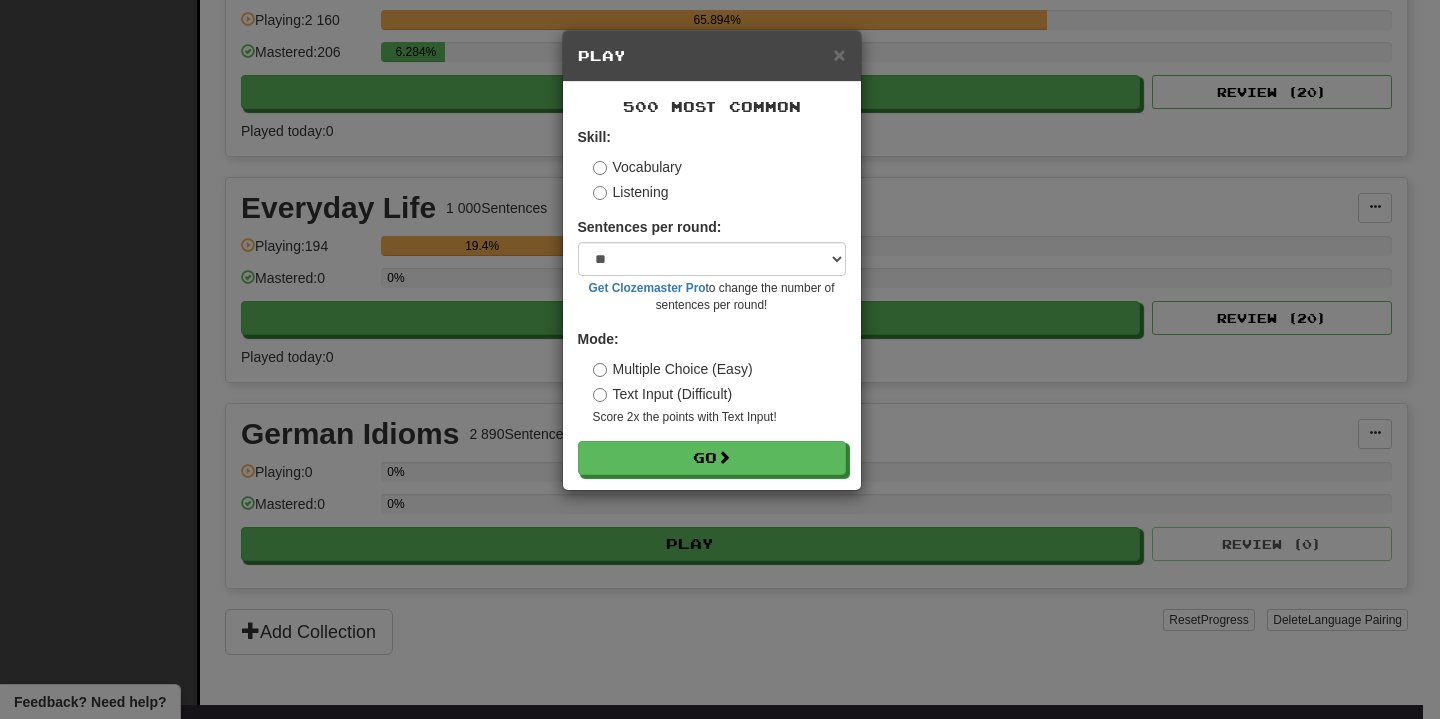 click on "Skill: Vocabulary Listening Sentences per round: * ** ** ** ** ** *** ******** Get Clozemaster Pro  to change the number of sentences per round! Mode: Multiple Choice (Easy) Text Input (Difficult) Score 2x the points with Text Input ! Go" at bounding box center [712, 301] 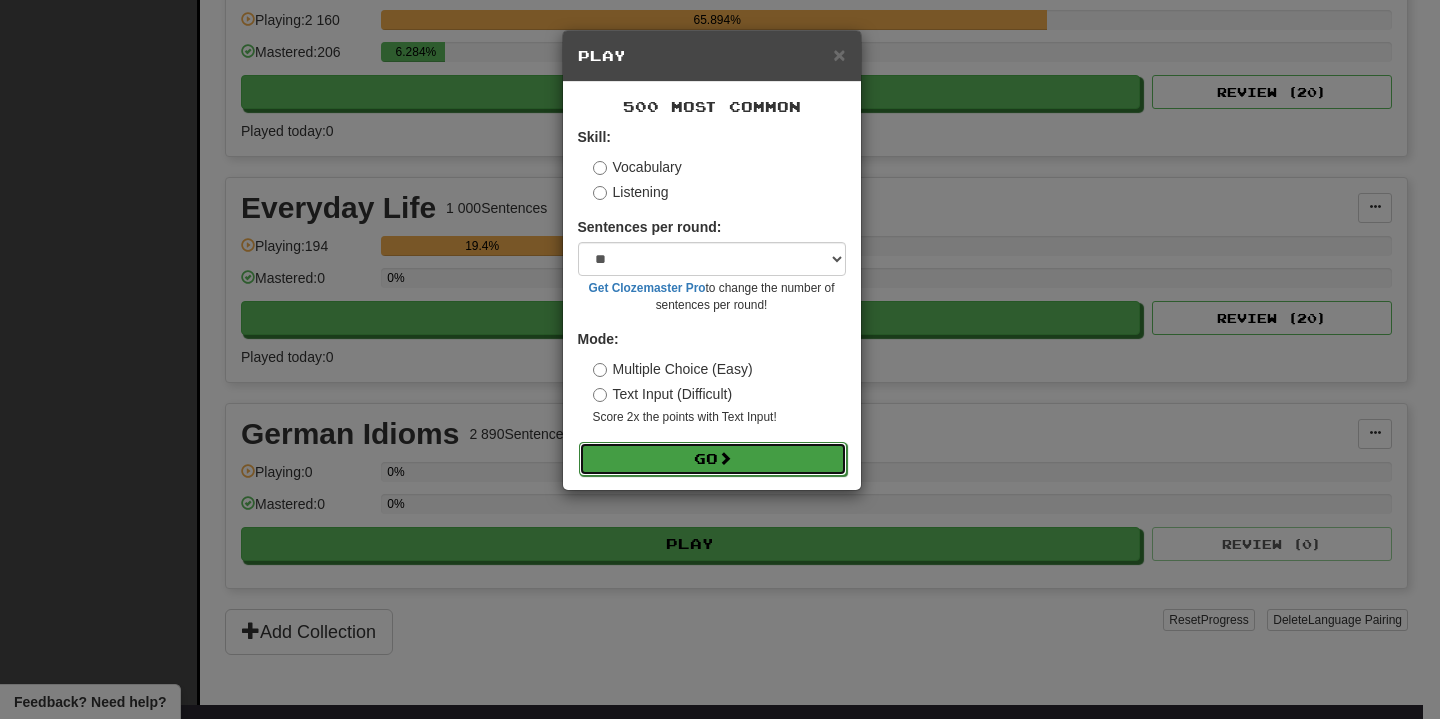 click on "Go" at bounding box center (713, 459) 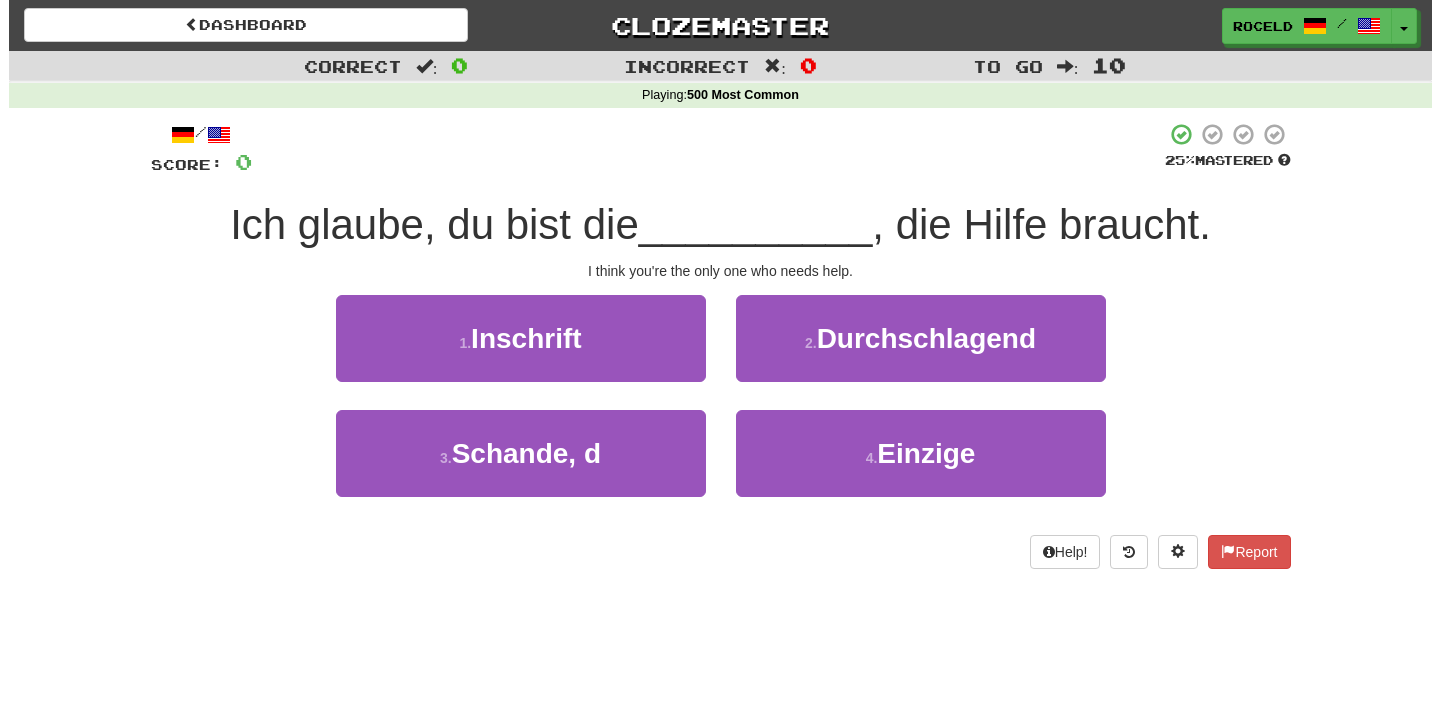 scroll, scrollTop: 0, scrollLeft: 0, axis: both 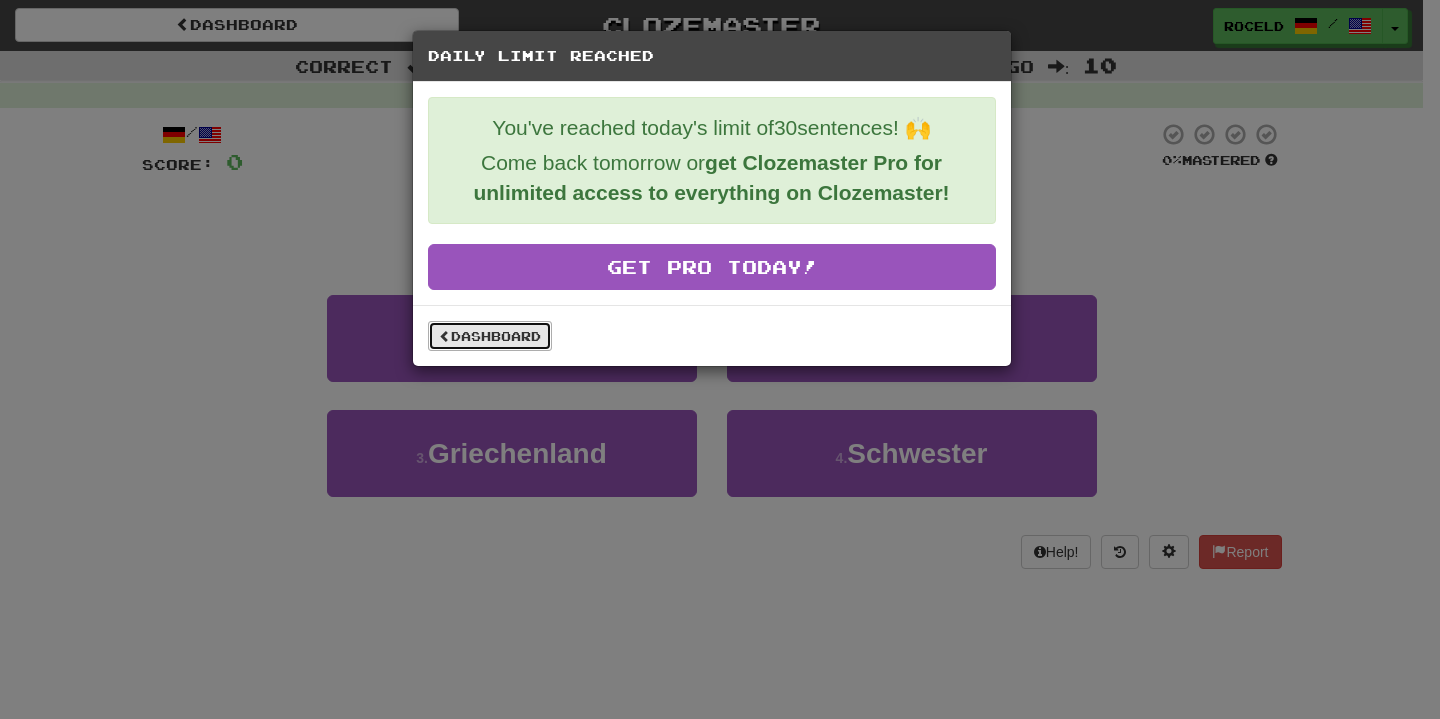 click on "Dashboard" at bounding box center (490, 336) 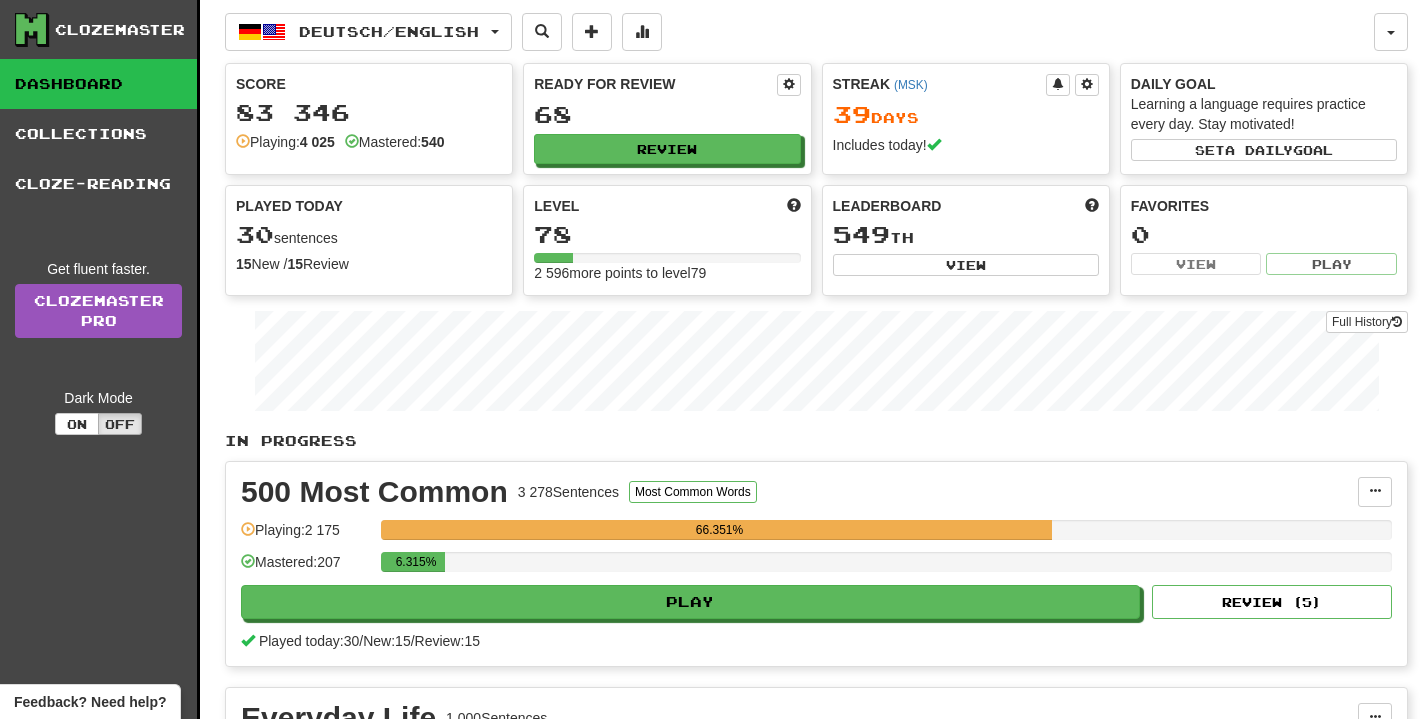 click on "Deutsch  /  English Deutsch  /  English Streak:  39   Review:  68 Points today:  196 Deutsch  /  Русский Streak:  38   Review:  61 Points today:  0 English  /  Русский Streak:  38   Review:  100 Points today:  0  Language Pairing Username: [USERNAME] Edit  Account  Notifications  Activity Feed  Profile  Leaderboard  Forum  Logout Score 83 346  Playing:  4 025  Mastered:  540 Ready for Review 68   Review Streak   ( MSK ) 39  Day s Includes today!  Daily Goal Learning a language requires practice every day. Stay motivated! Set  a daily  goal Played Today 30  sentences 15  New /  15  Review Full History  Level 78 2 596  more points to level  79 Leaderboard 549 th View Favorites 0 View Play Full History  In Progress 500 Most Common 3 278  Sentences Most Common Words Manage Sentences Unpin from Dashboard  Playing:  2 175 66.351%  Mastered:  207 6.315% Play Review ( 5 )   Played today:  30  /  New:  15  /  Review:  15 Everyday Life 1 000  Sentences Manage Sentences Unpin from Dashboard  Playing:  0" at bounding box center (816, 607) 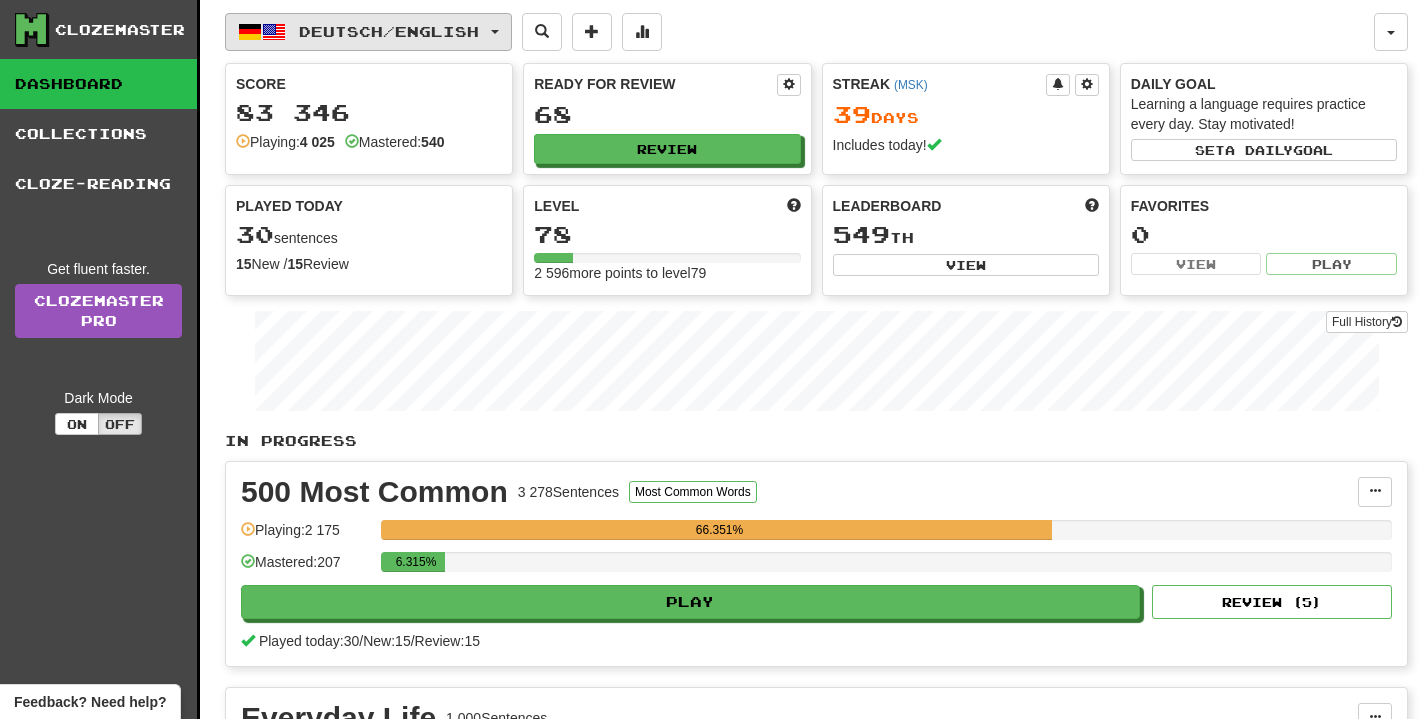scroll, scrollTop: 0, scrollLeft: 0, axis: both 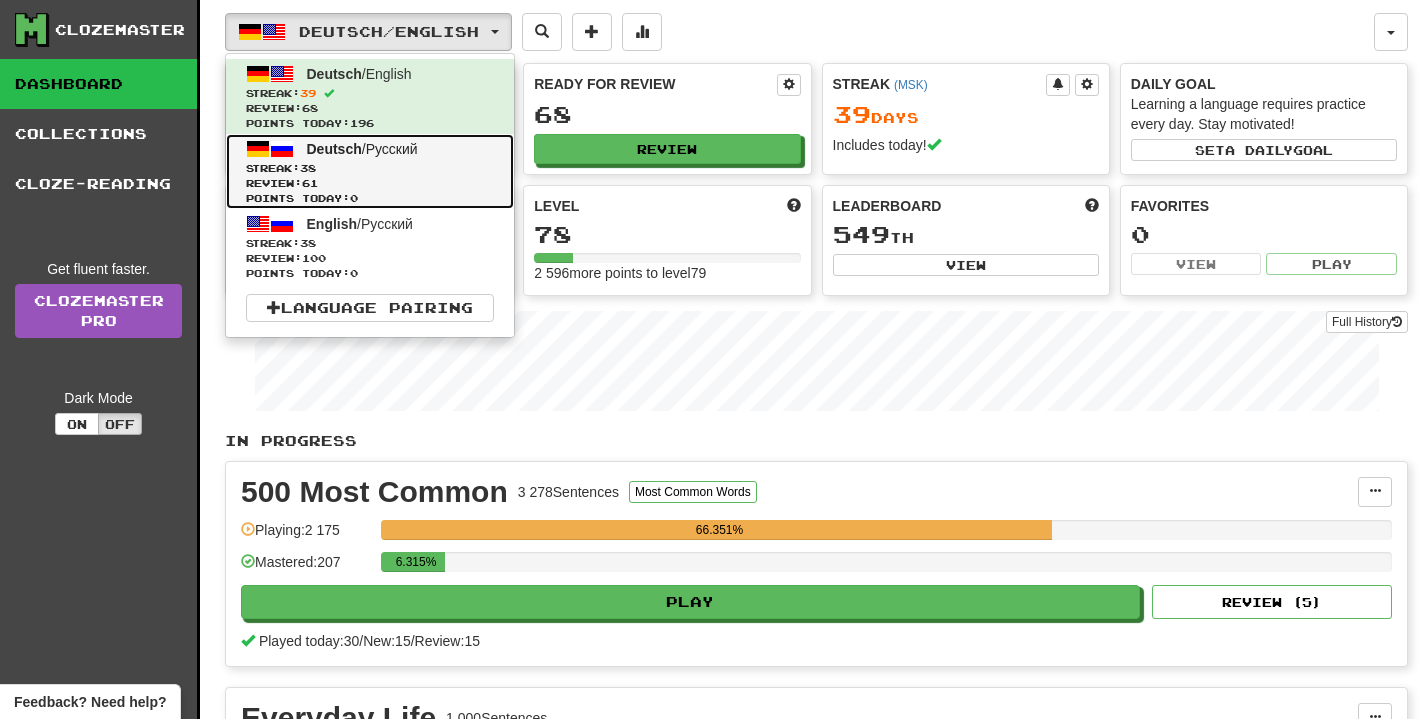 click on "Streak:  38" at bounding box center [370, 168] 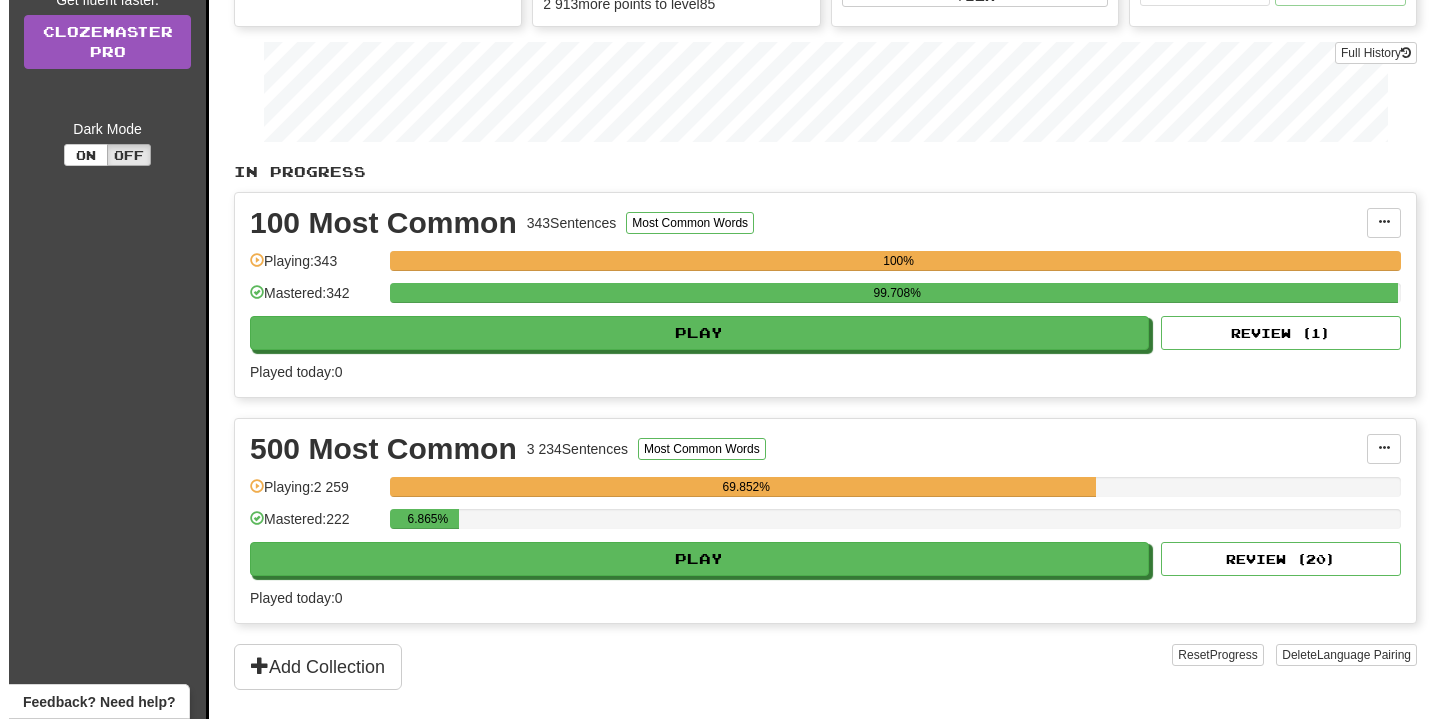 scroll, scrollTop: 306, scrollLeft: 0, axis: vertical 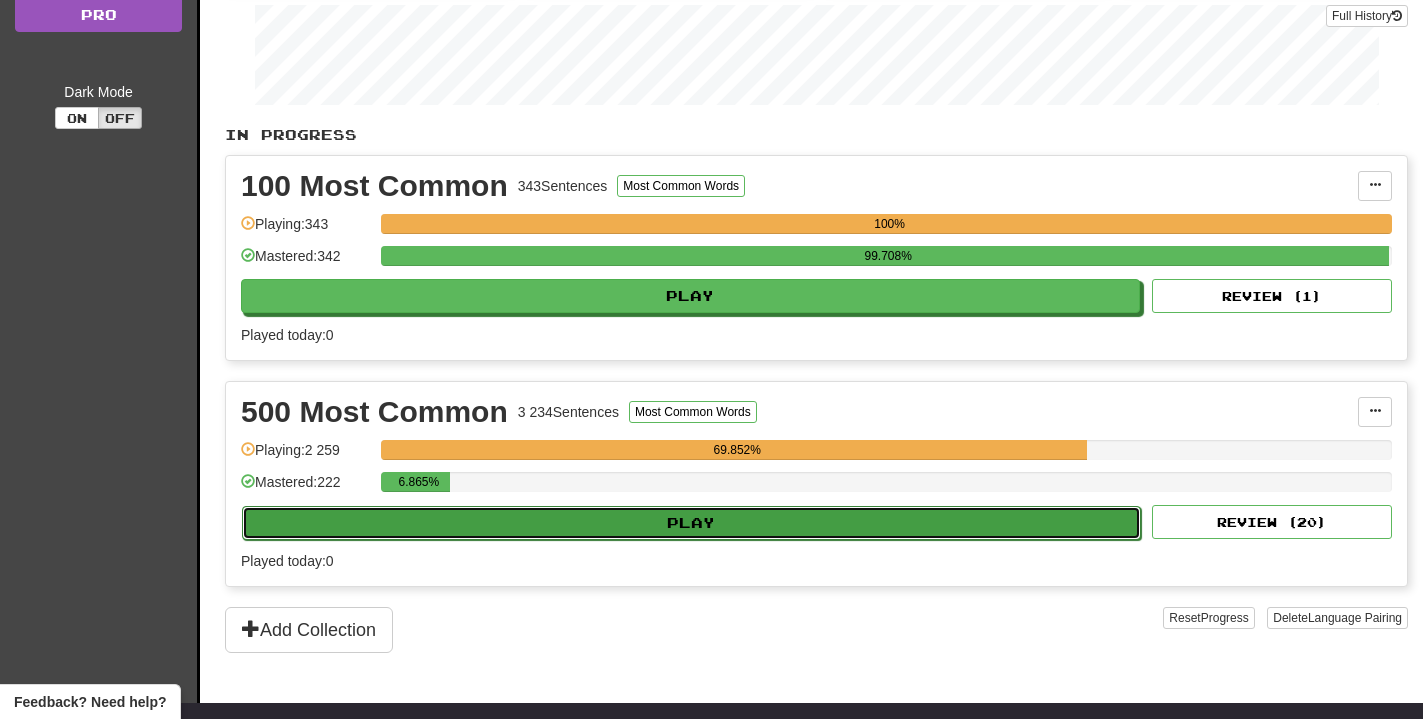 click on "Play" at bounding box center (691, 523) 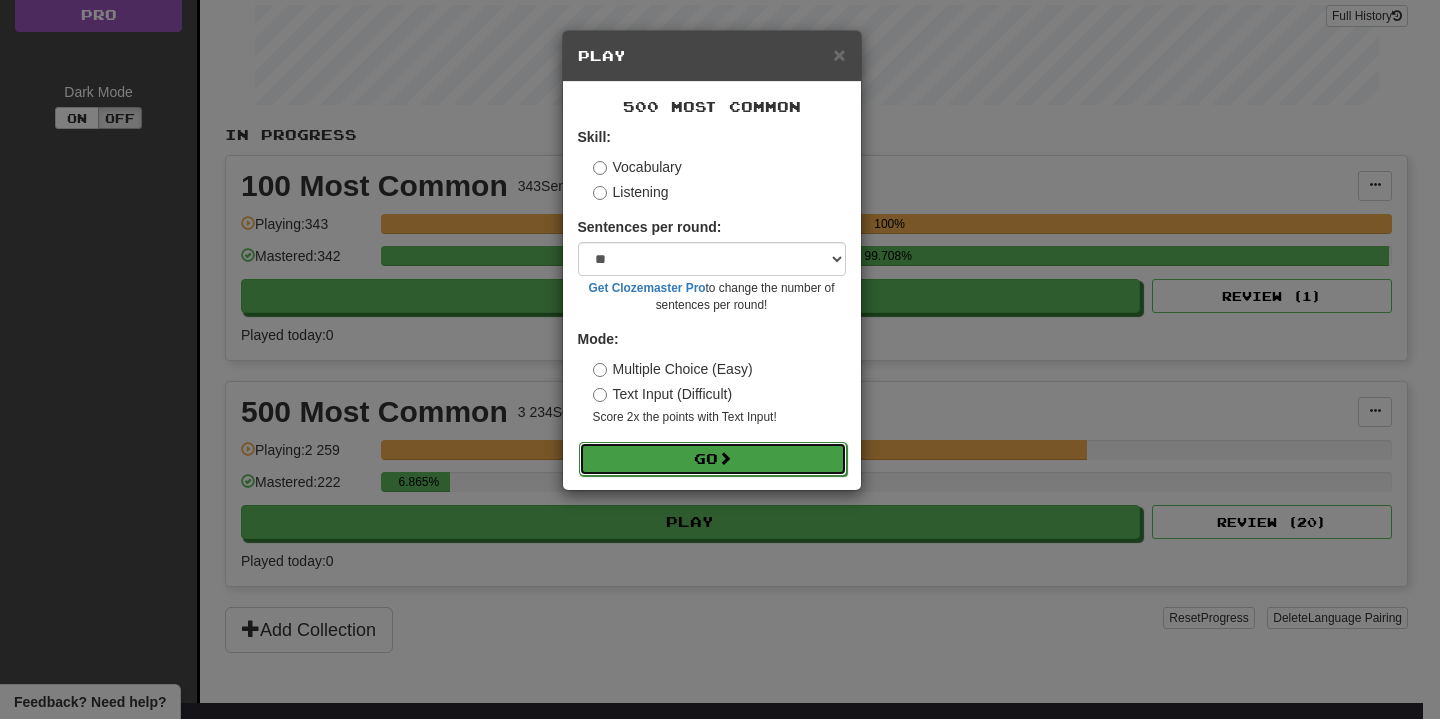 click on "Go" at bounding box center (713, 459) 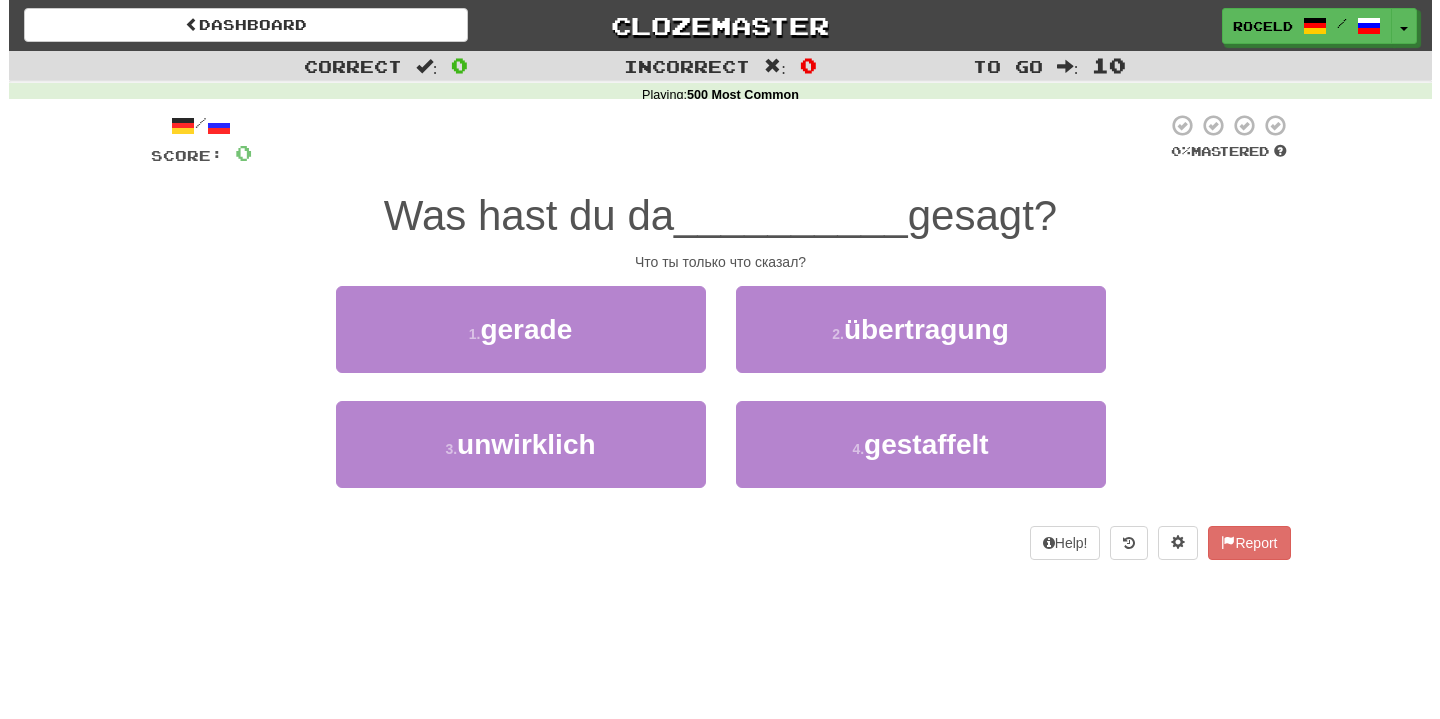 scroll, scrollTop: 0, scrollLeft: 0, axis: both 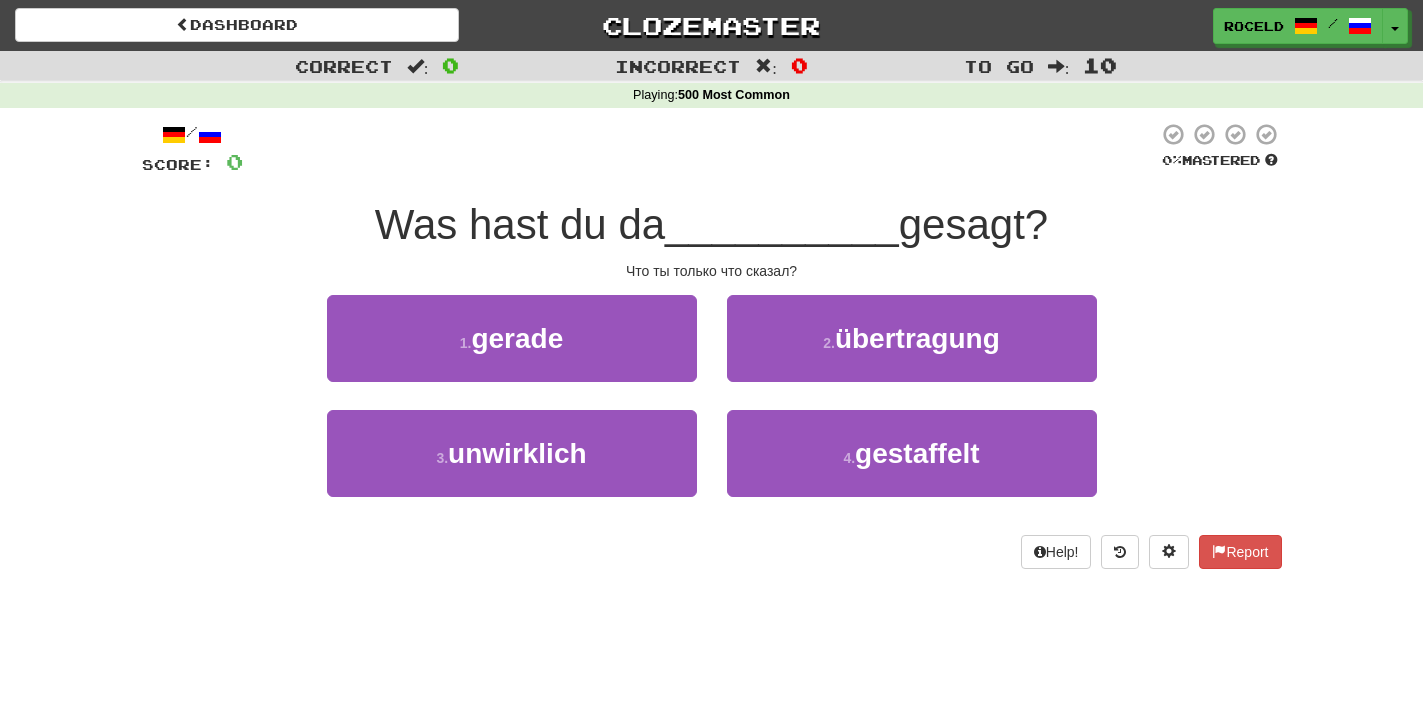 click at bounding box center (700, 149) 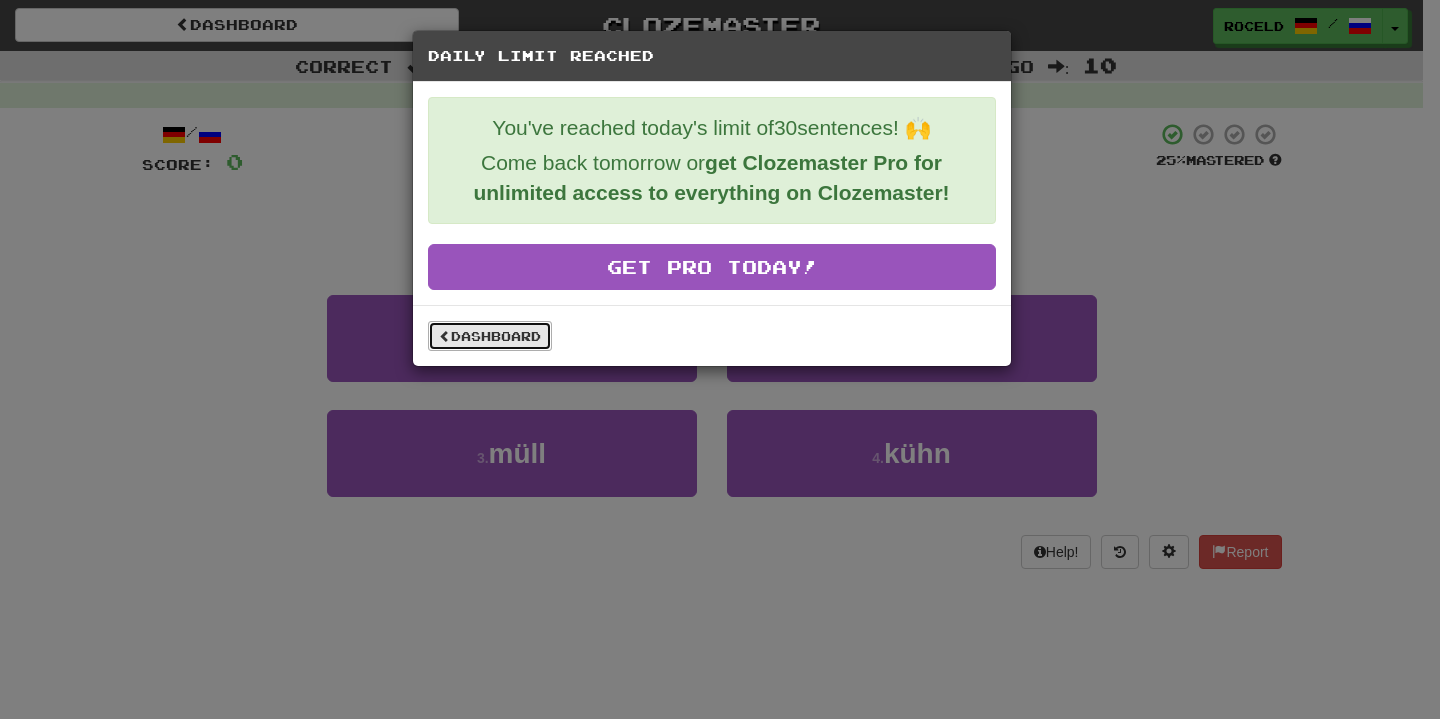 click on "Dashboard" at bounding box center [490, 336] 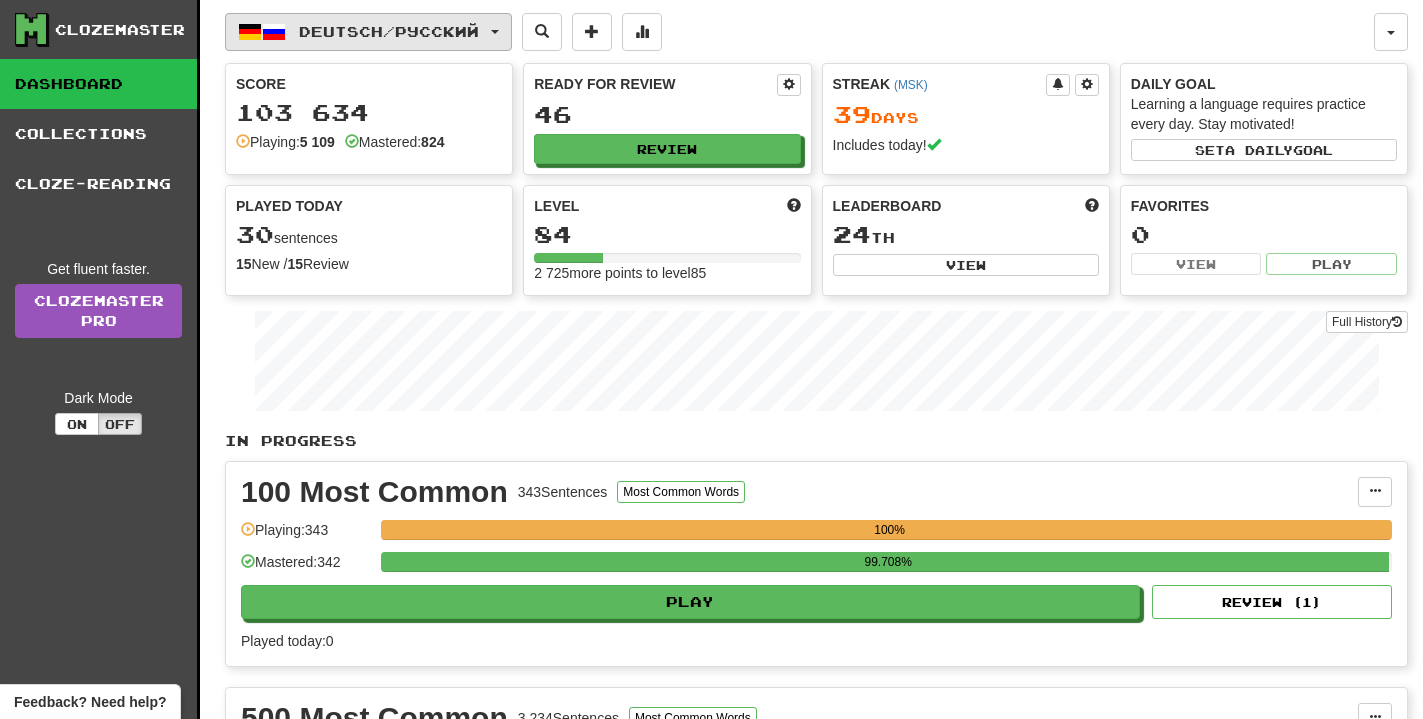 scroll, scrollTop: 0, scrollLeft: 0, axis: both 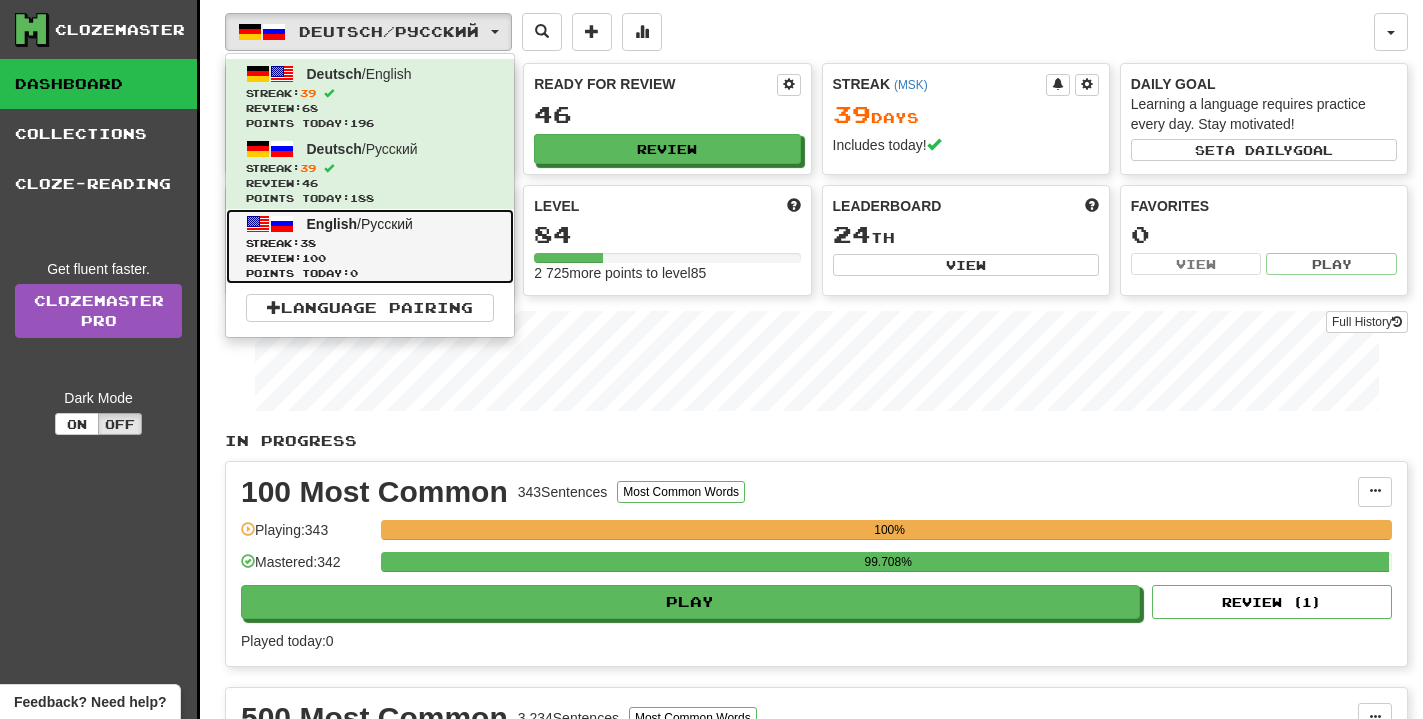 click on "Streak:  38" at bounding box center [370, 243] 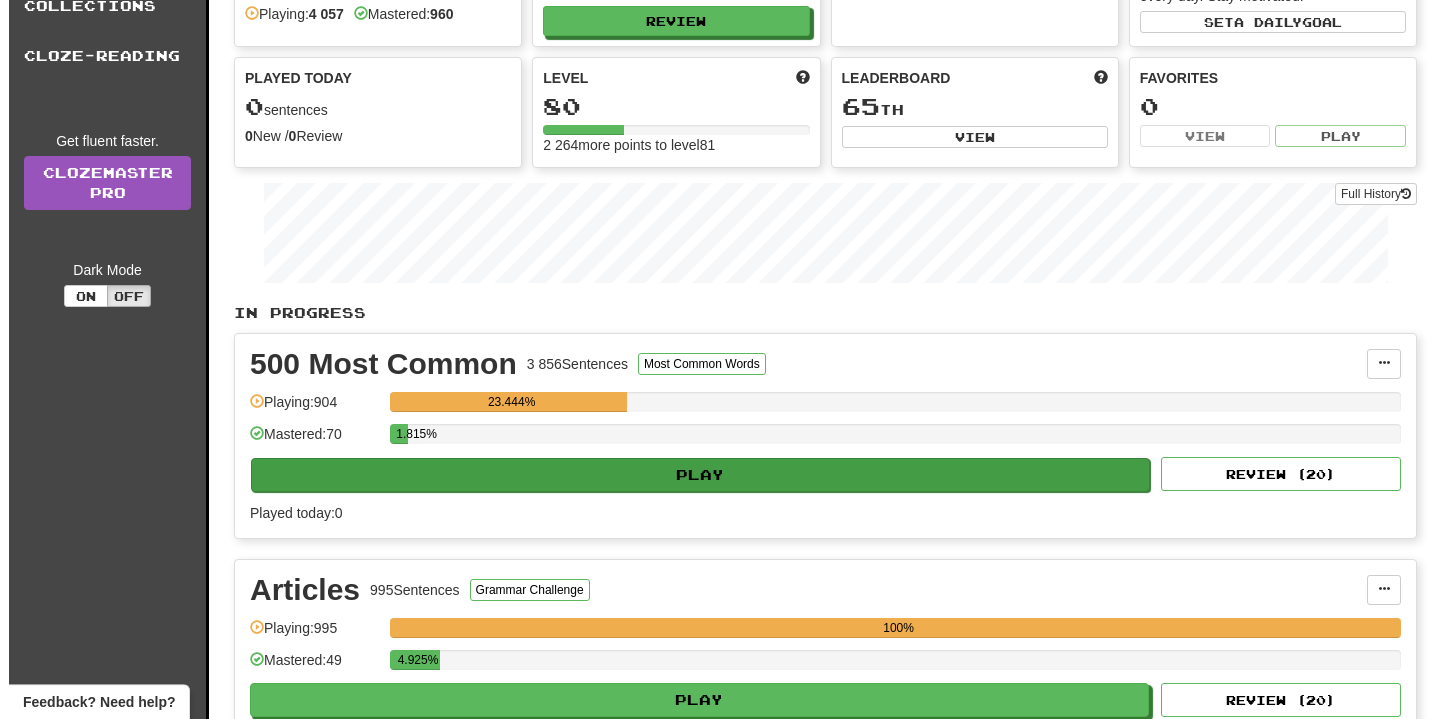 scroll, scrollTop: 306, scrollLeft: 0, axis: vertical 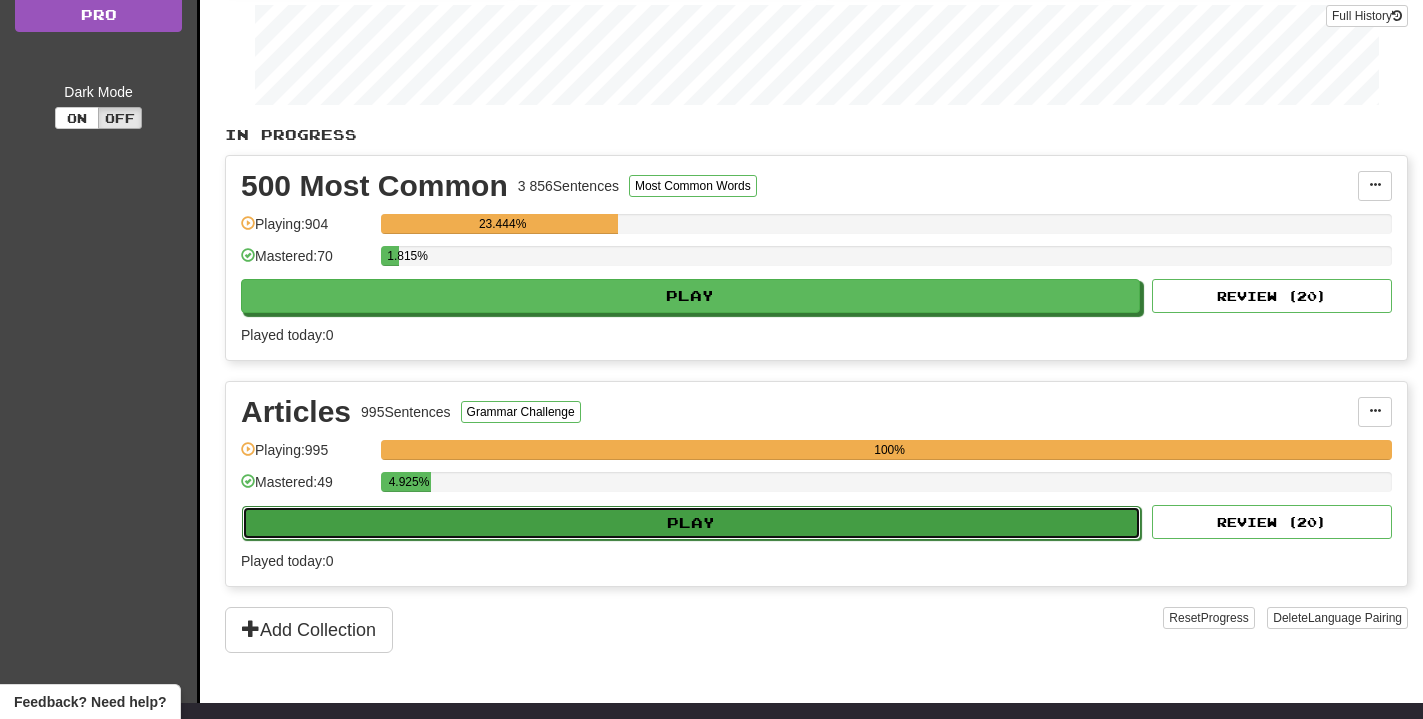 click on "Play" at bounding box center (691, 523) 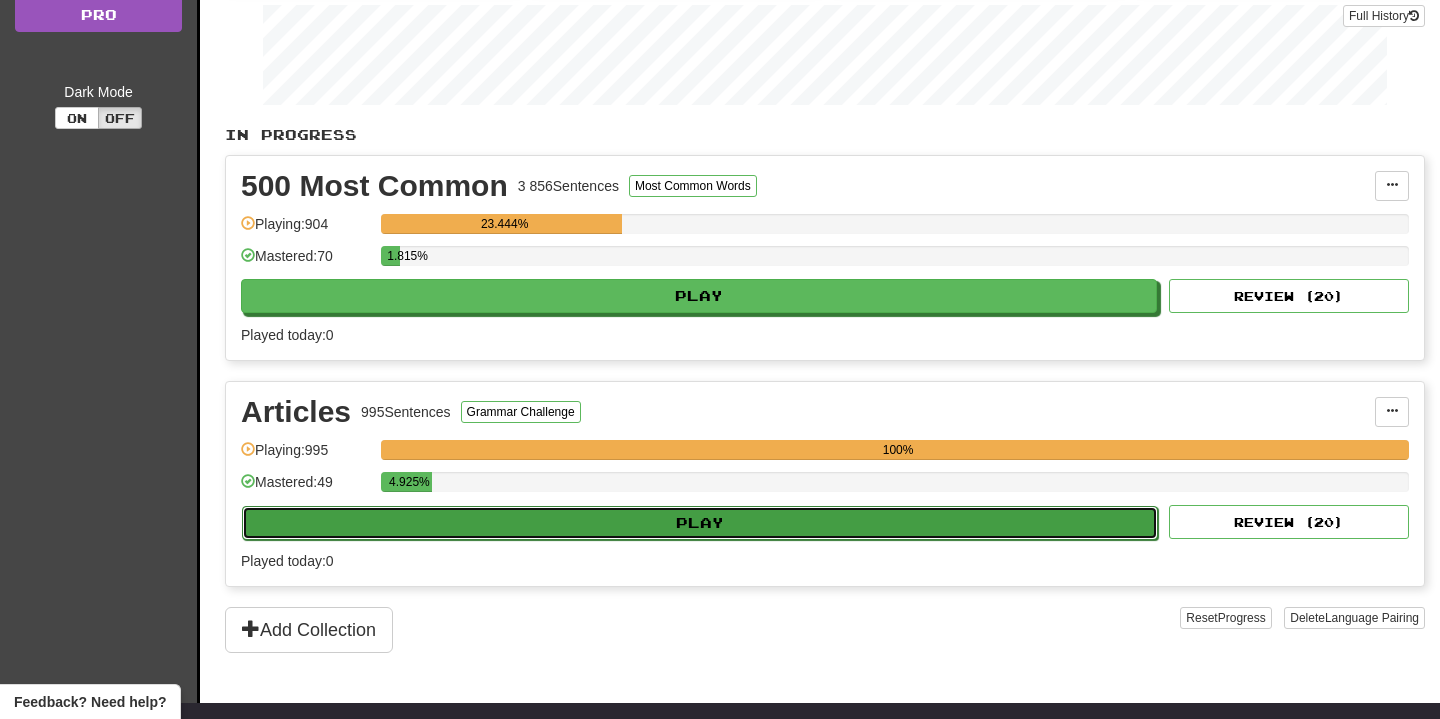select on "**" 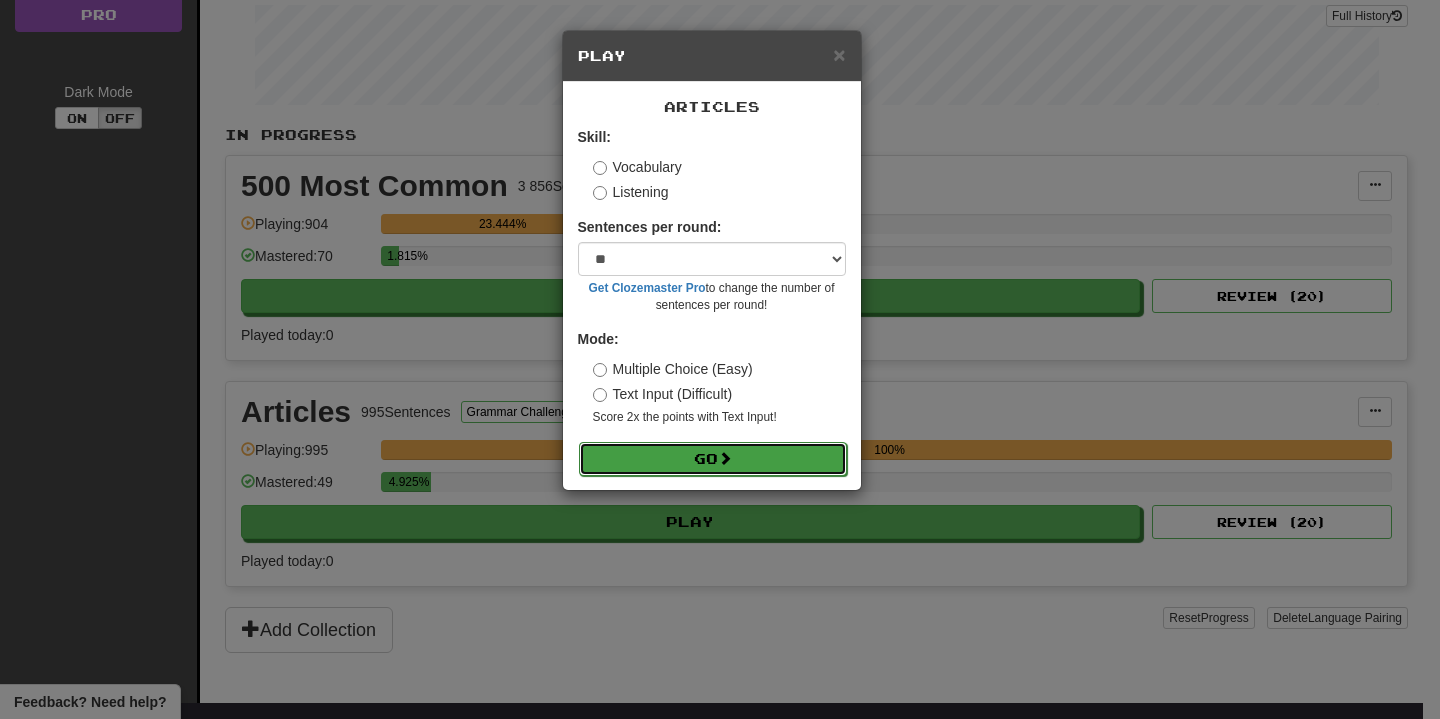 click on "Go" at bounding box center [713, 459] 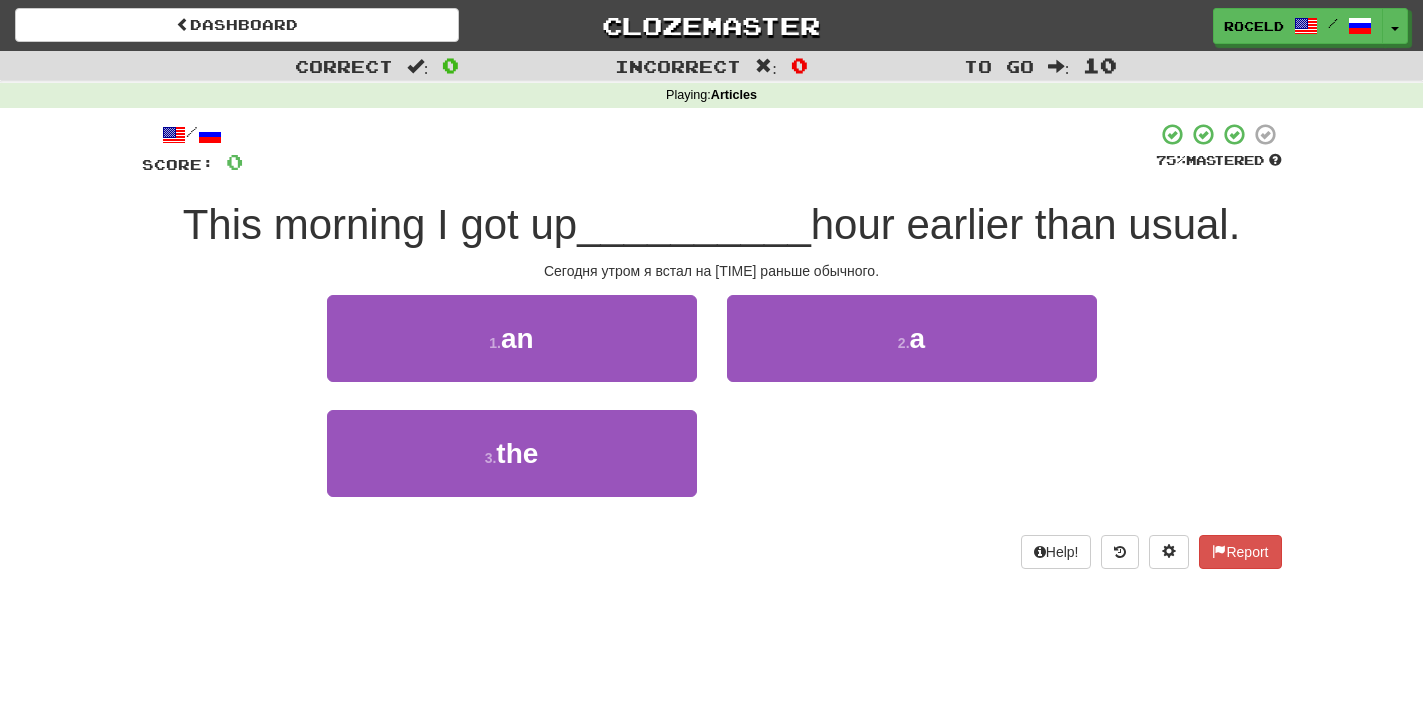 scroll, scrollTop: 0, scrollLeft: 0, axis: both 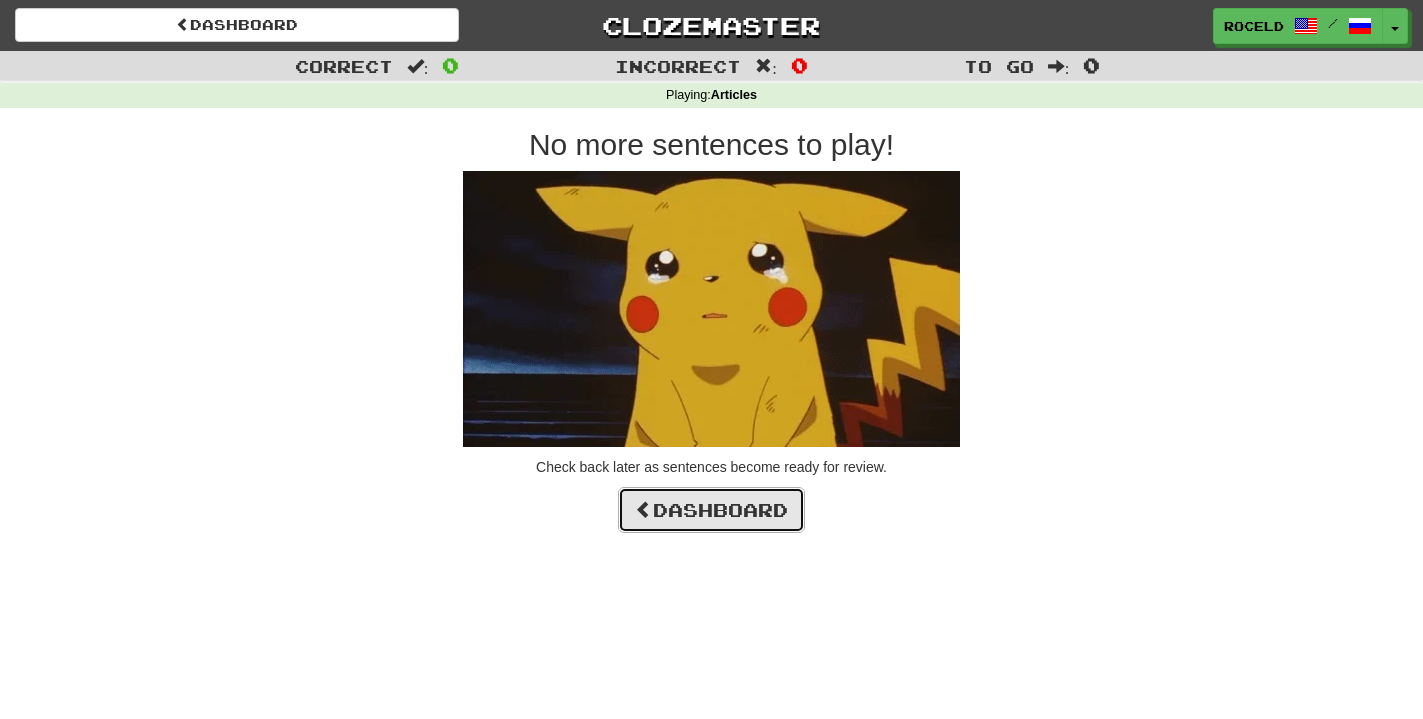 click on "Dashboard" at bounding box center (711, 510) 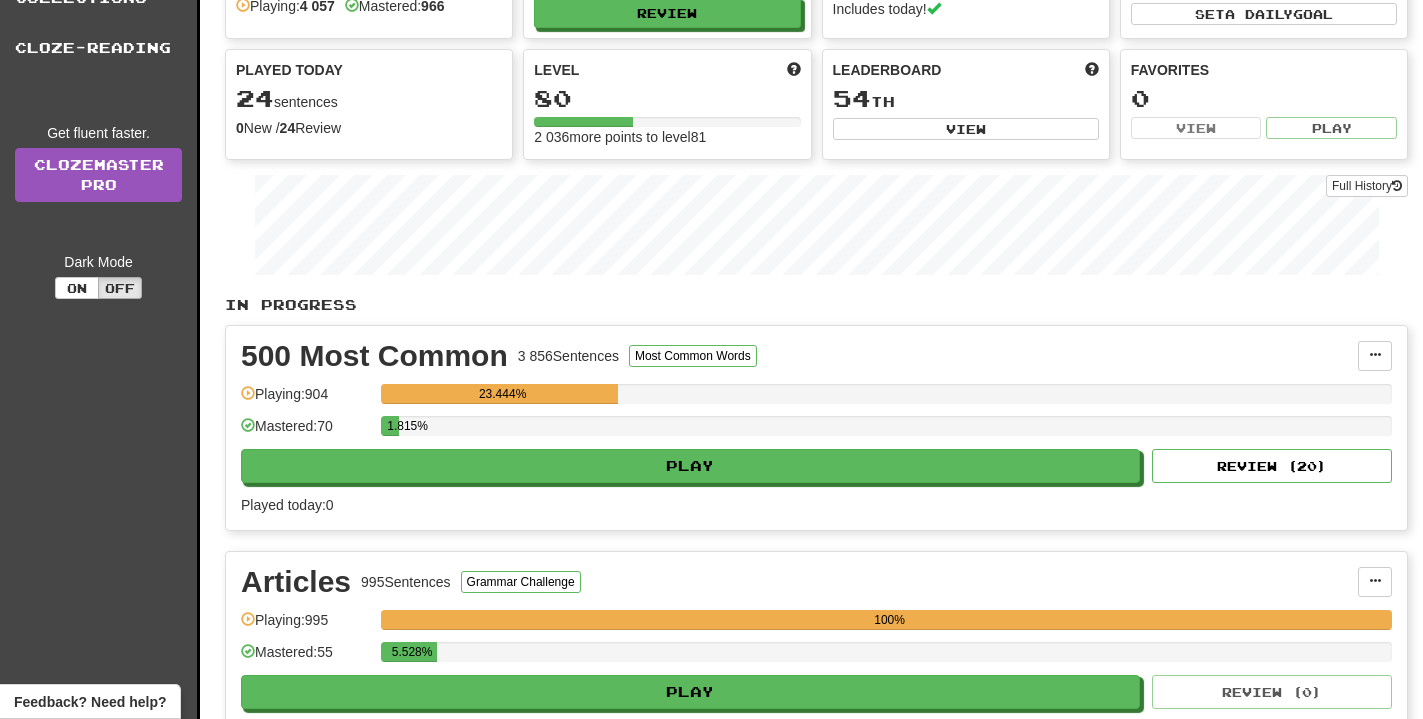 scroll, scrollTop: 204, scrollLeft: 0, axis: vertical 